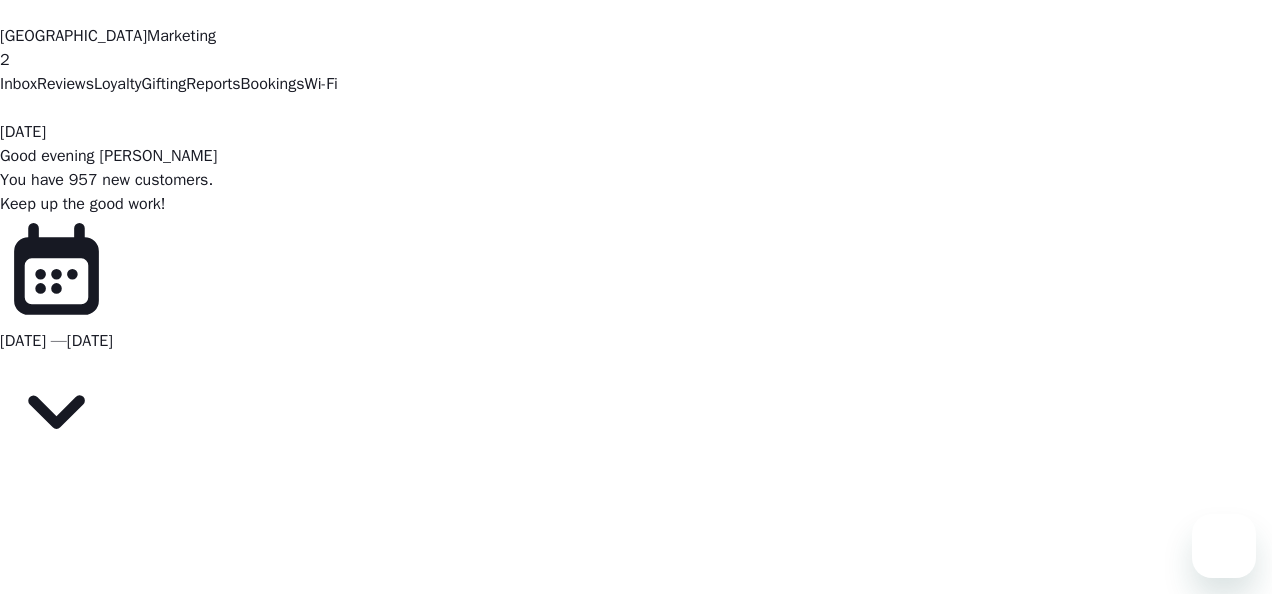 scroll, scrollTop: 0, scrollLeft: 0, axis: both 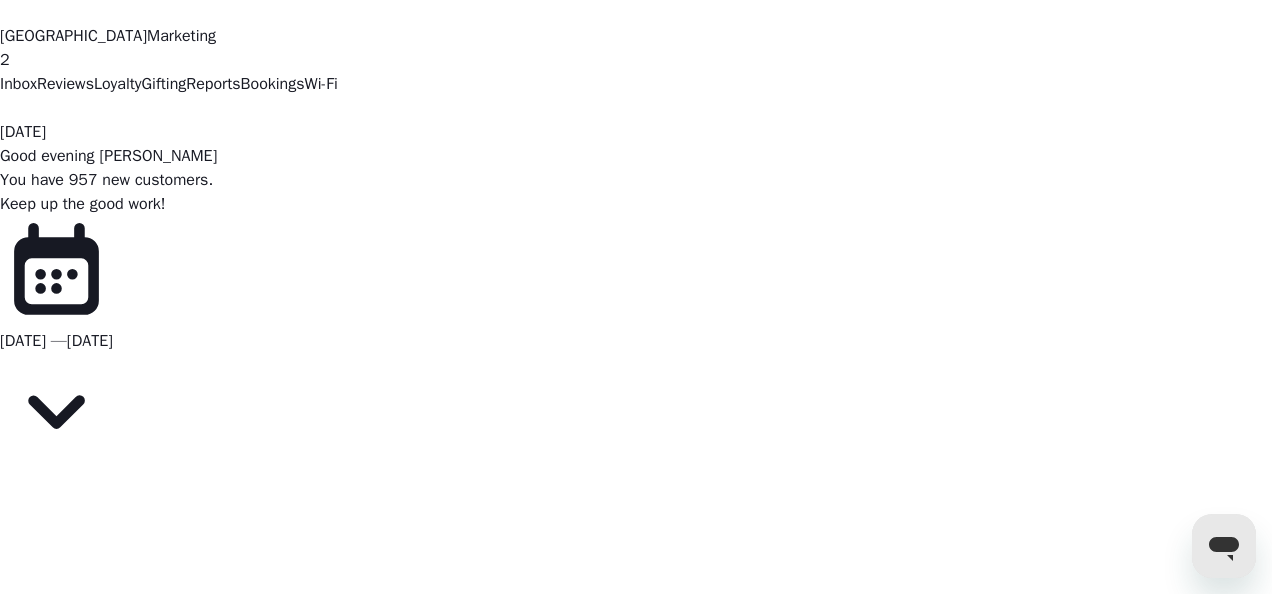 click on "Marketing" at bounding box center (181, 36) 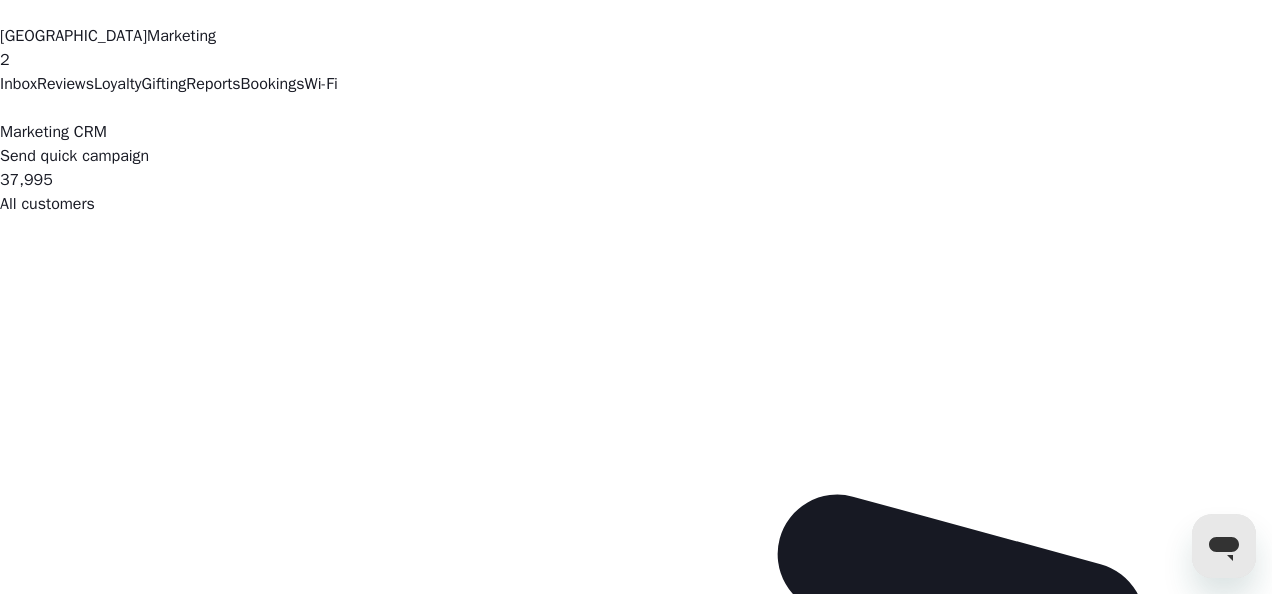click on "Email" at bounding box center [636, 9343] 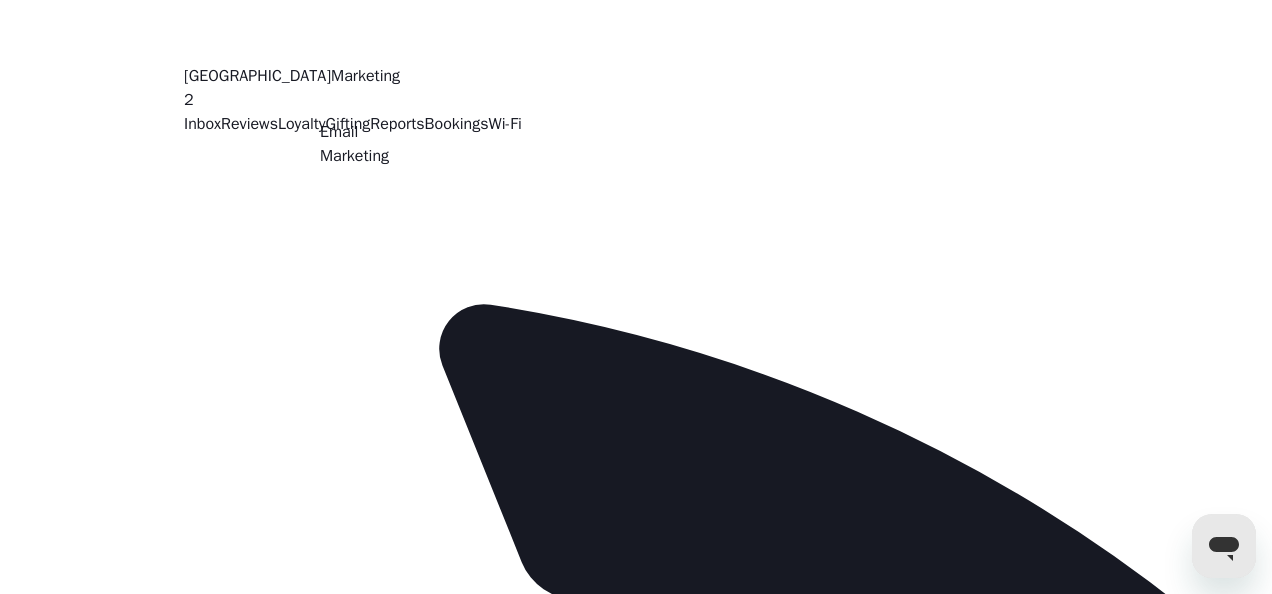 scroll, scrollTop: 164, scrollLeft: 0, axis: vertical 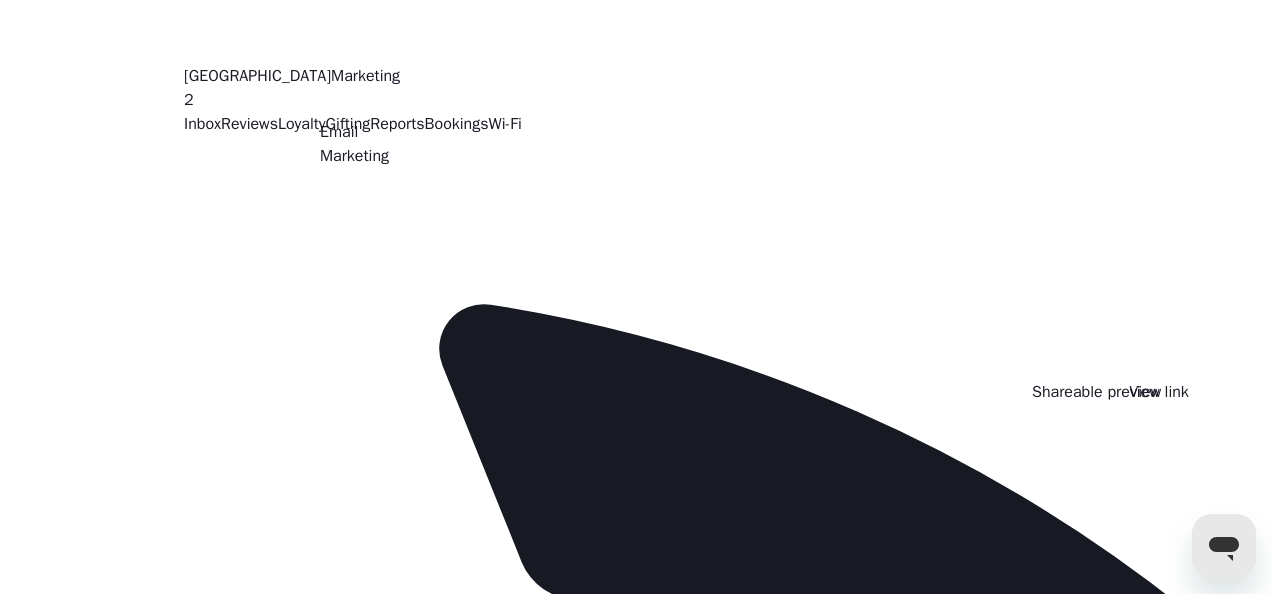 click at bounding box center (320, 30284) 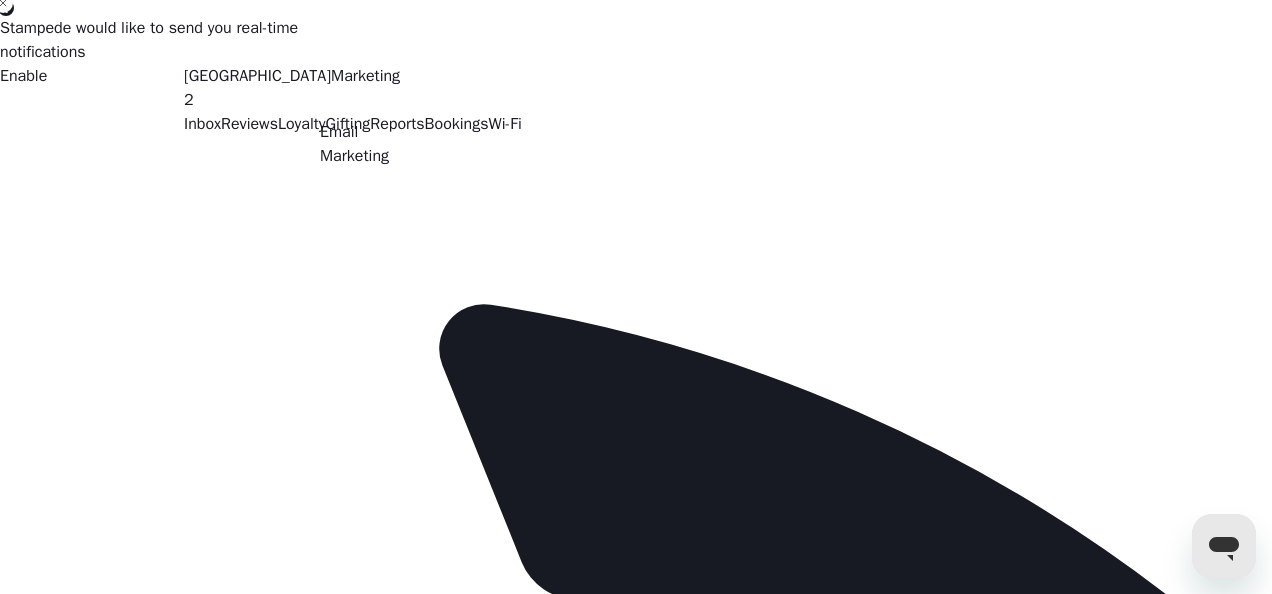 scroll, scrollTop: 1882, scrollLeft: 0, axis: vertical 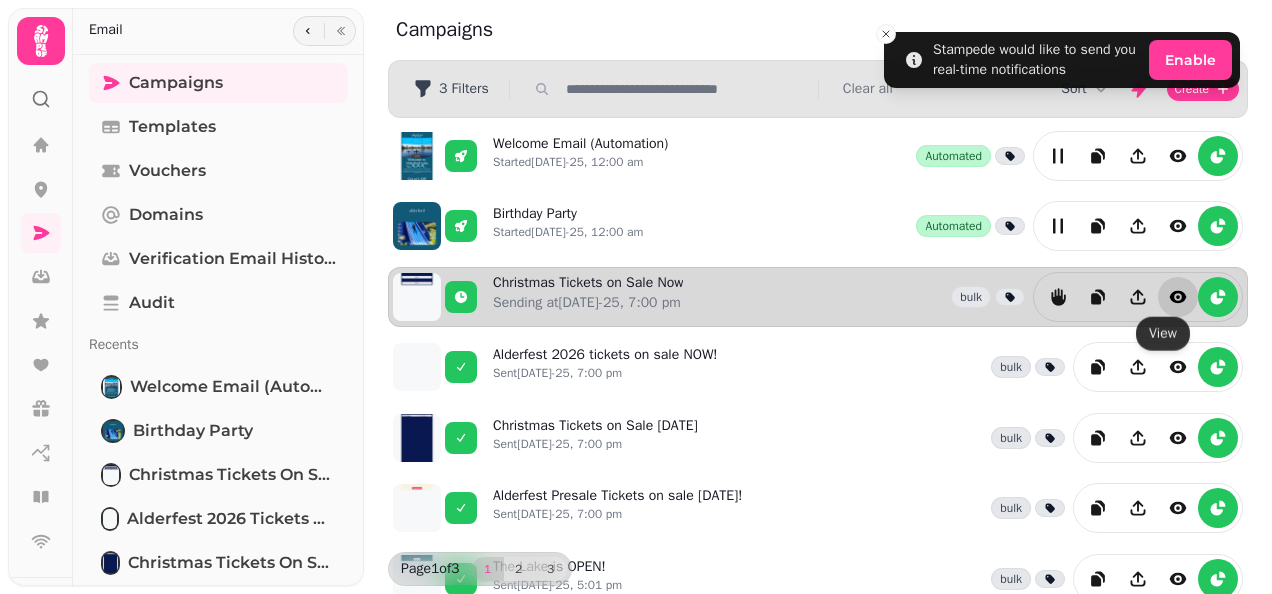 click 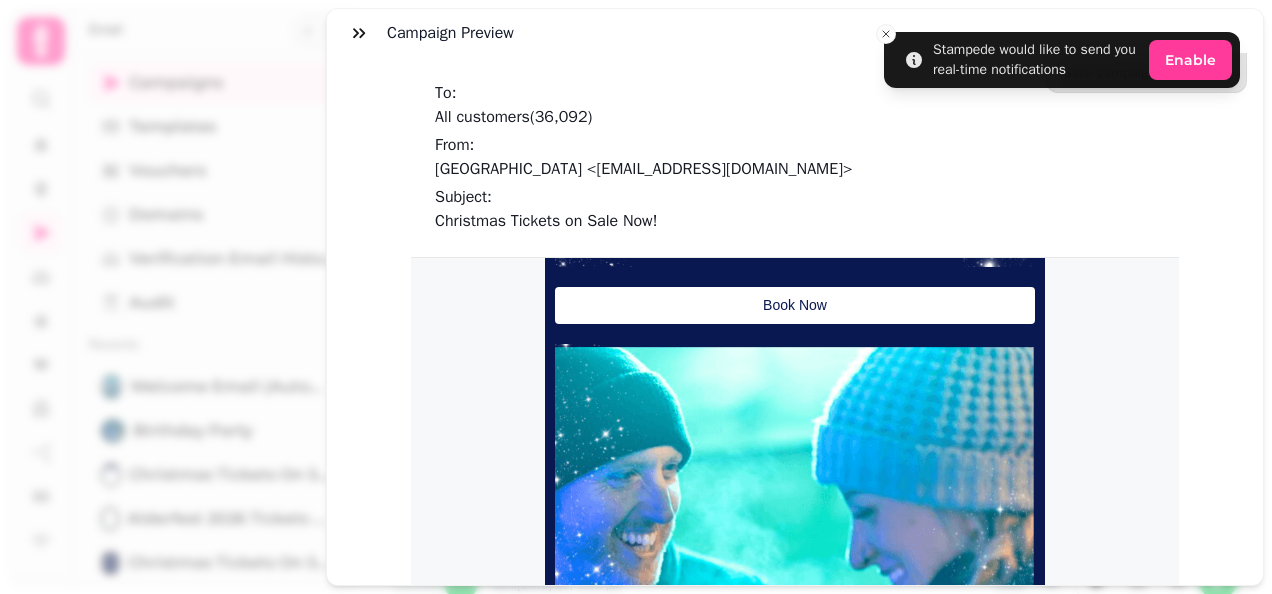 scroll, scrollTop: 2436, scrollLeft: 0, axis: vertical 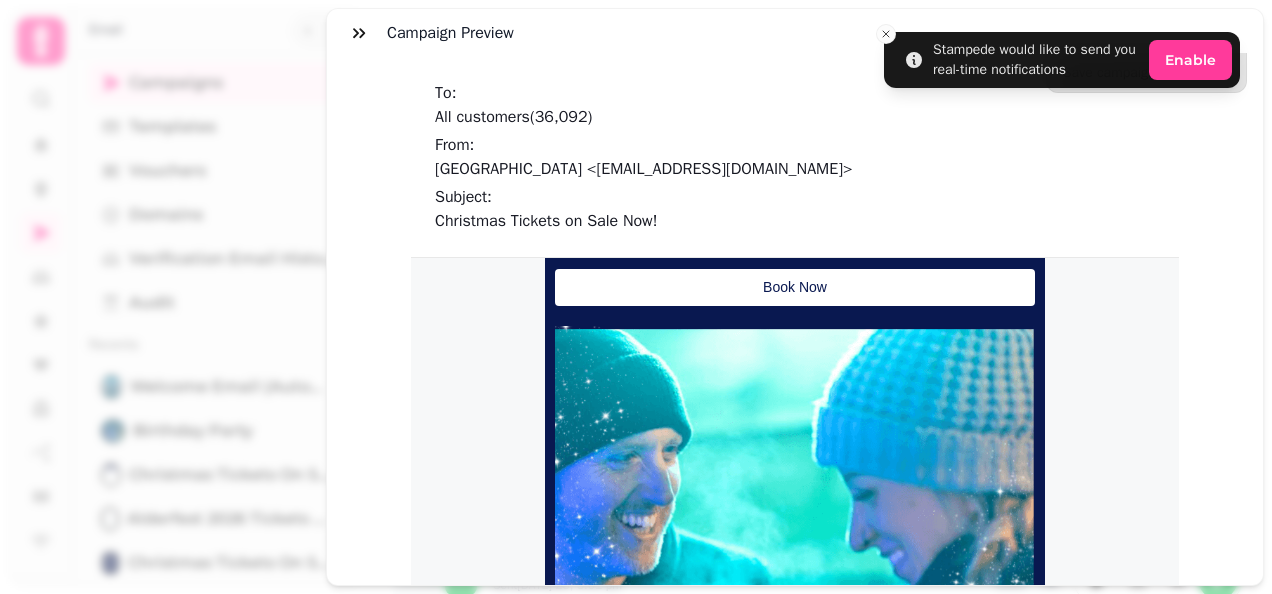 click on "Book Now" at bounding box center (795, 287) 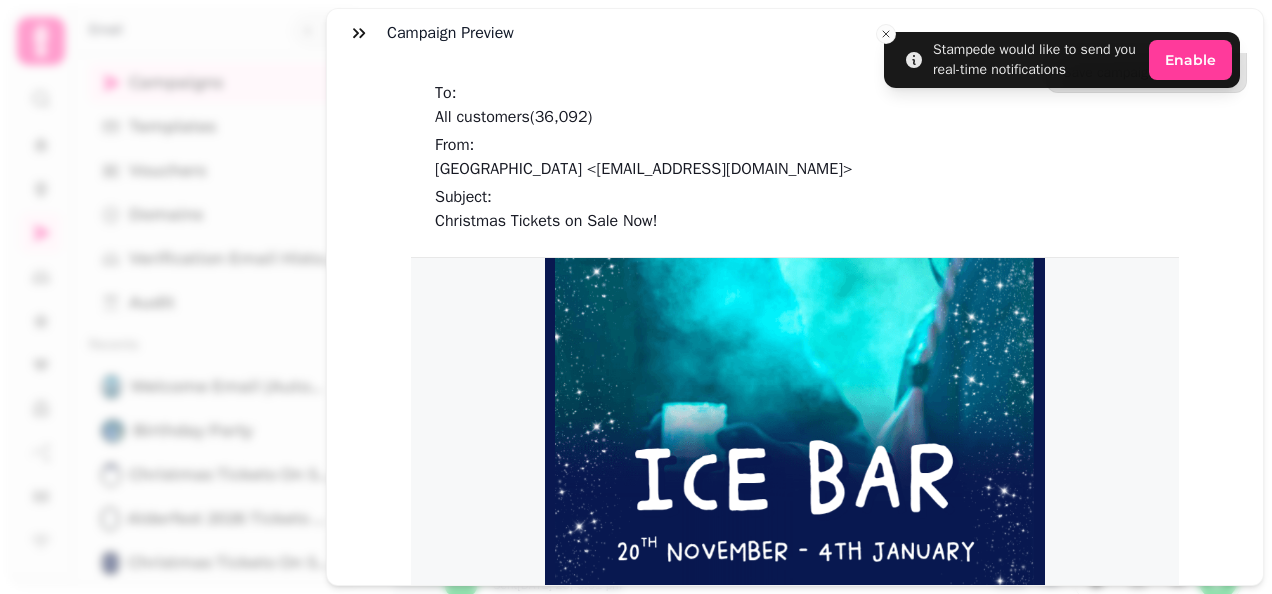 scroll, scrollTop: 2815, scrollLeft: 0, axis: vertical 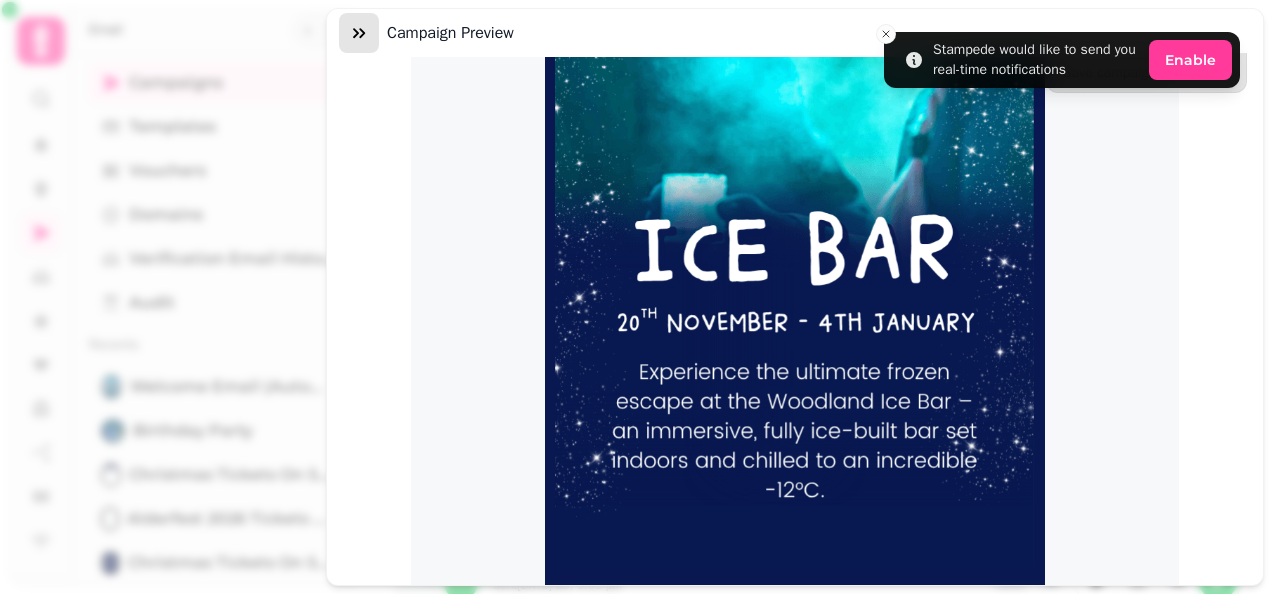 click 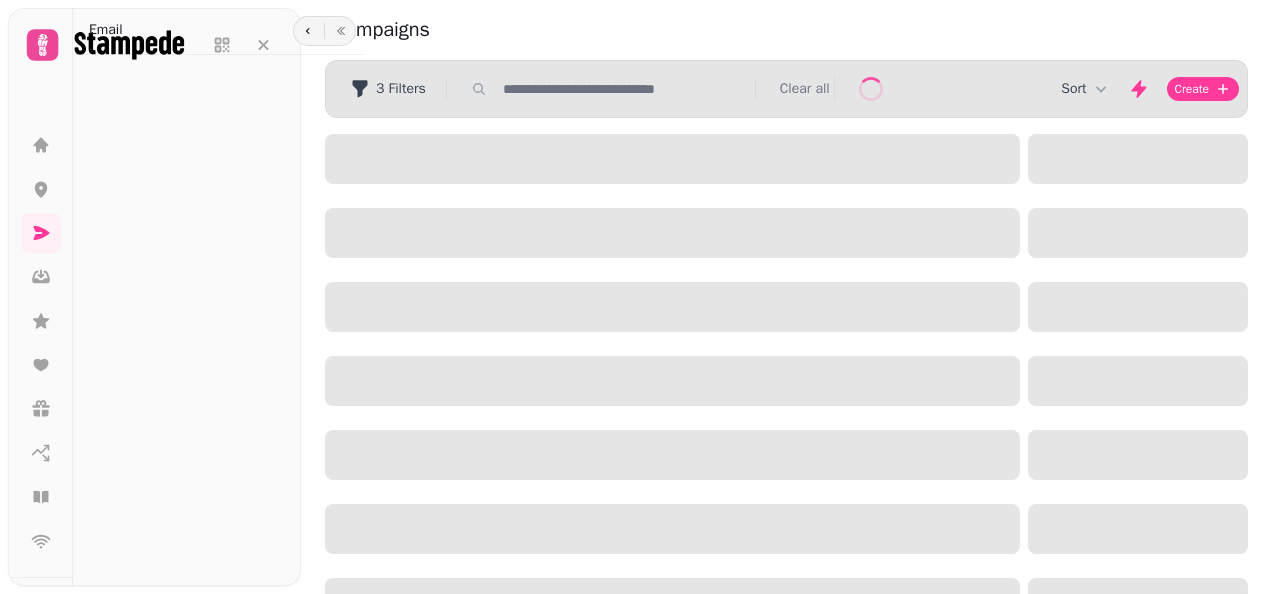 scroll, scrollTop: 0, scrollLeft: 0, axis: both 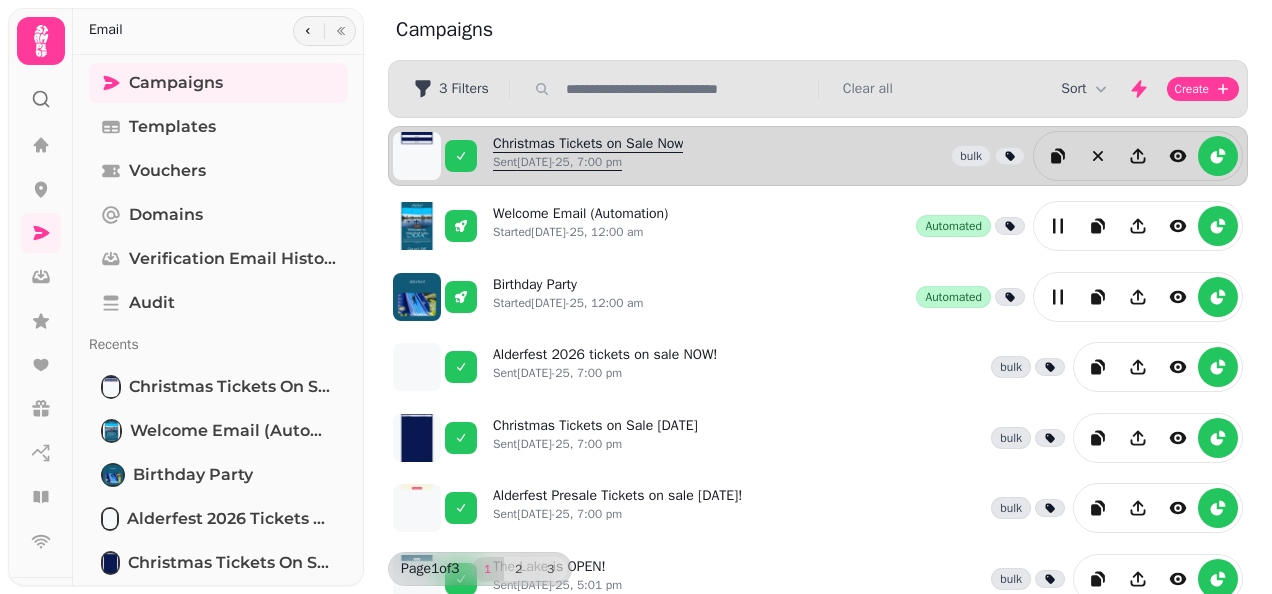 click on "Sent  27th Jul-25, 7:00 pm" at bounding box center [588, 162] 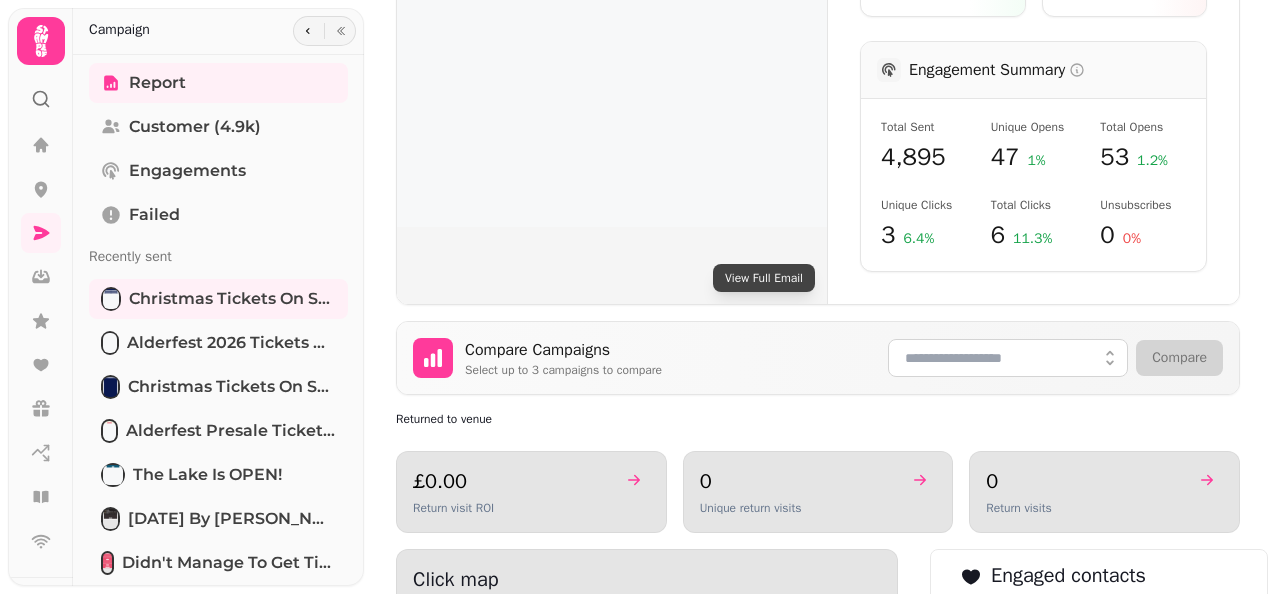 scroll, scrollTop: 762, scrollLeft: 0, axis: vertical 